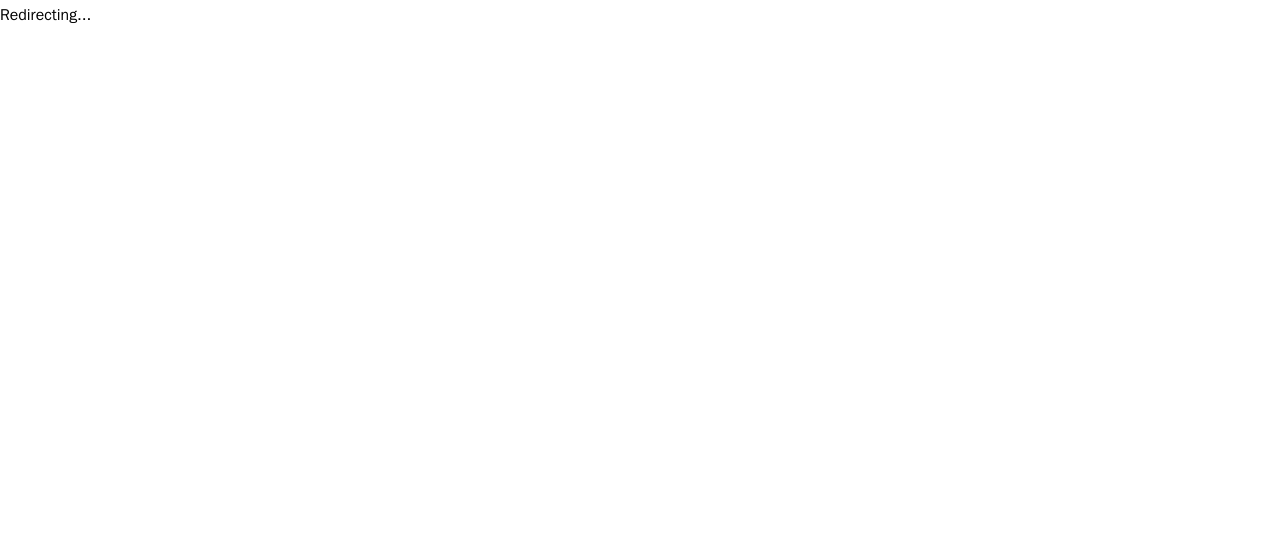 scroll, scrollTop: 0, scrollLeft: 0, axis: both 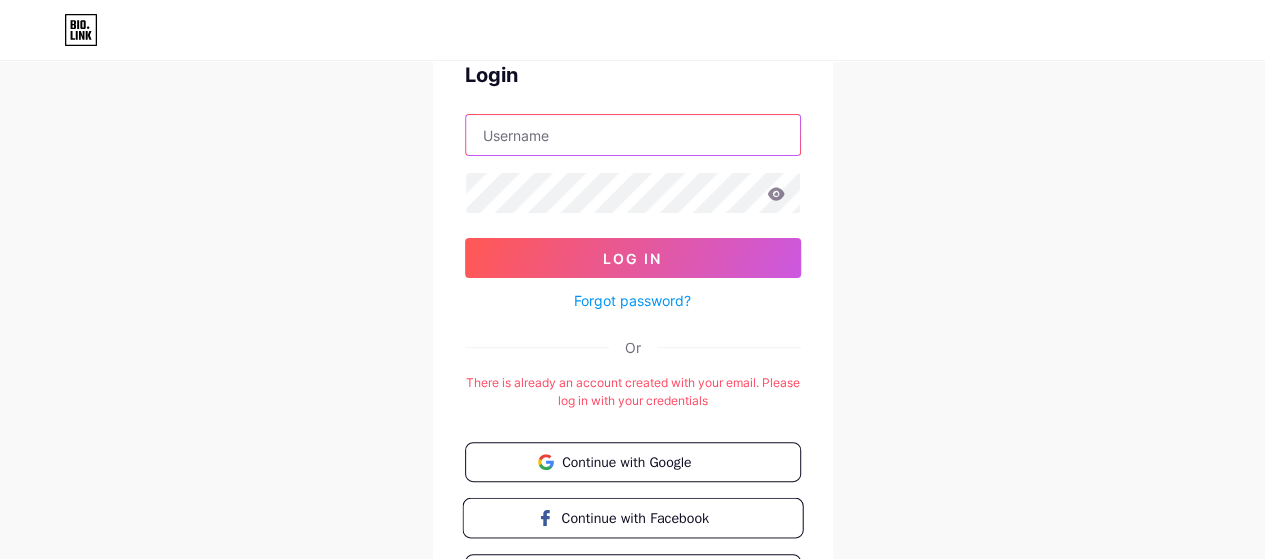 type on "[EMAIL]" 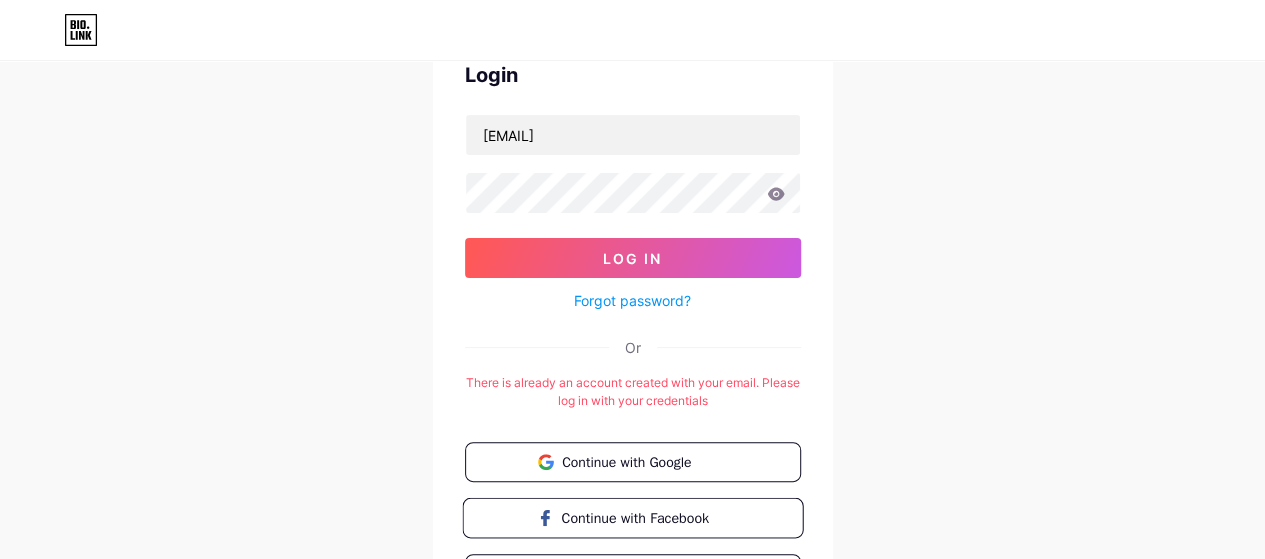 click on "Continue with Facebook" at bounding box center [644, 517] 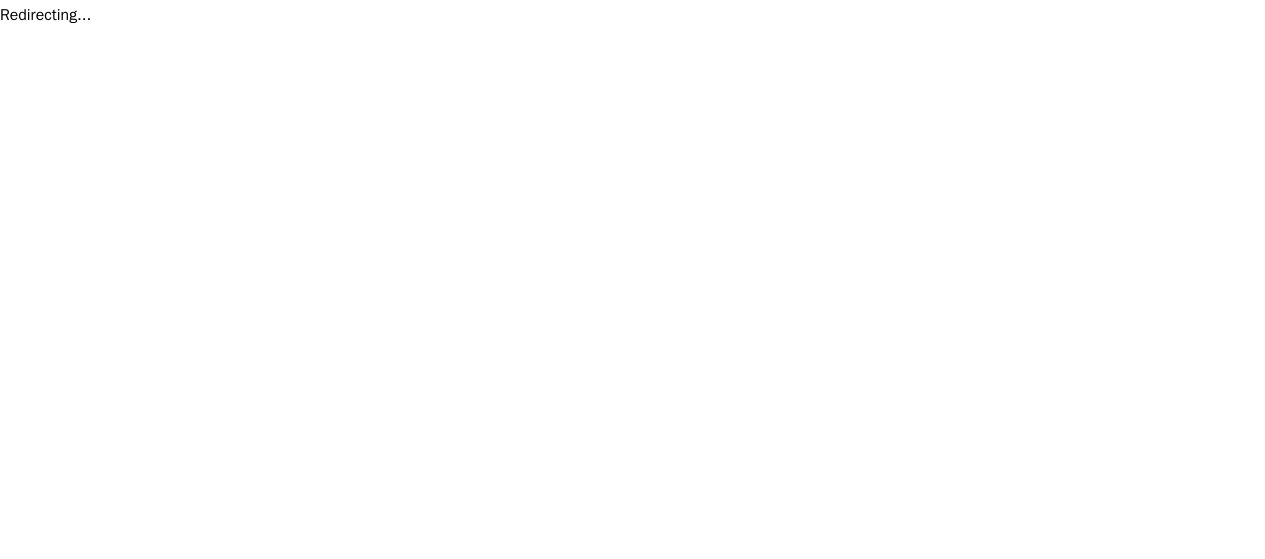 scroll, scrollTop: 0, scrollLeft: 0, axis: both 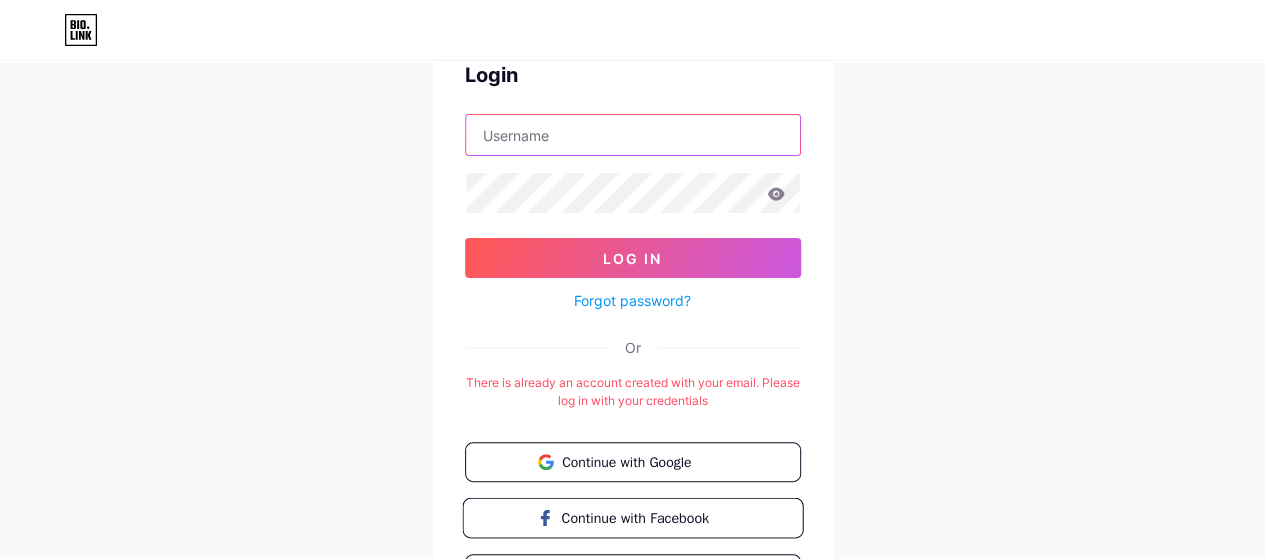 type on "[EMAIL]" 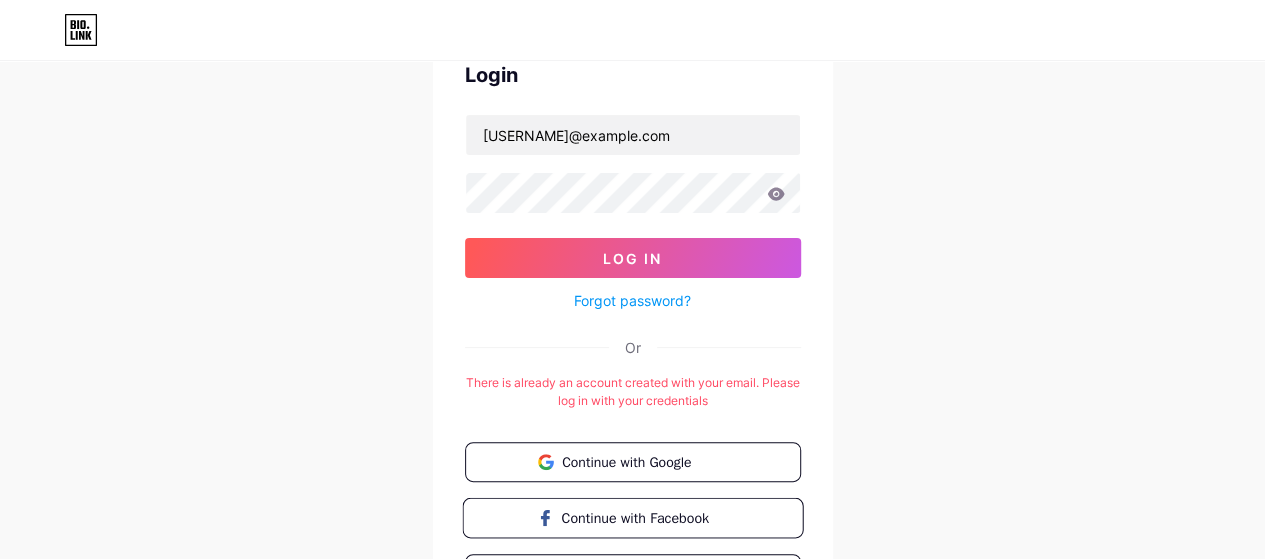 click on "Continue with Facebook" at bounding box center [644, 517] 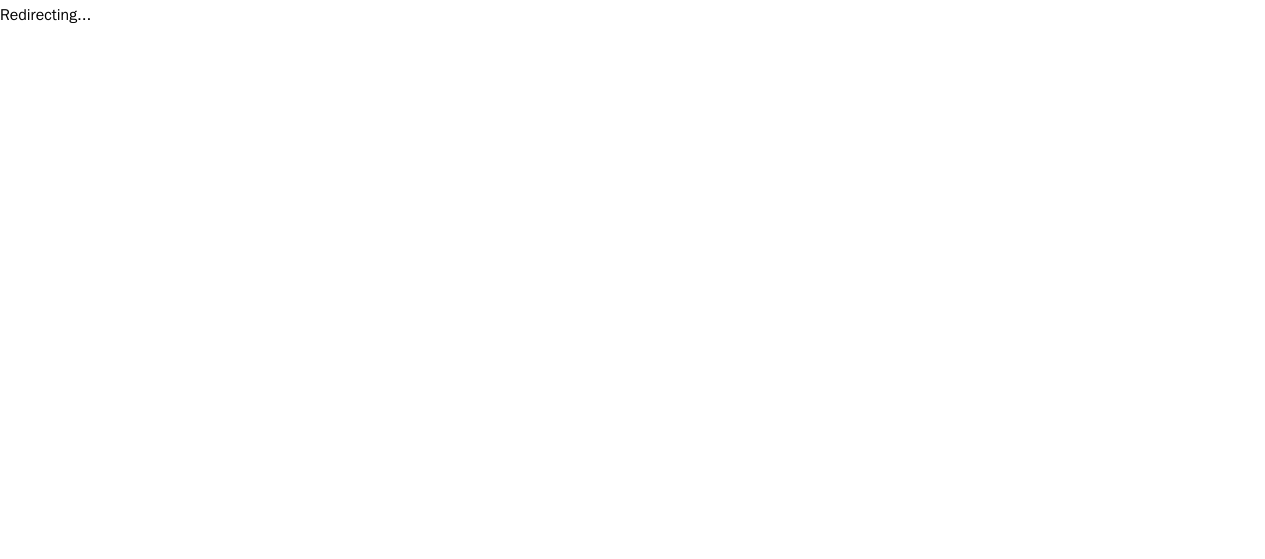 scroll, scrollTop: 0, scrollLeft: 0, axis: both 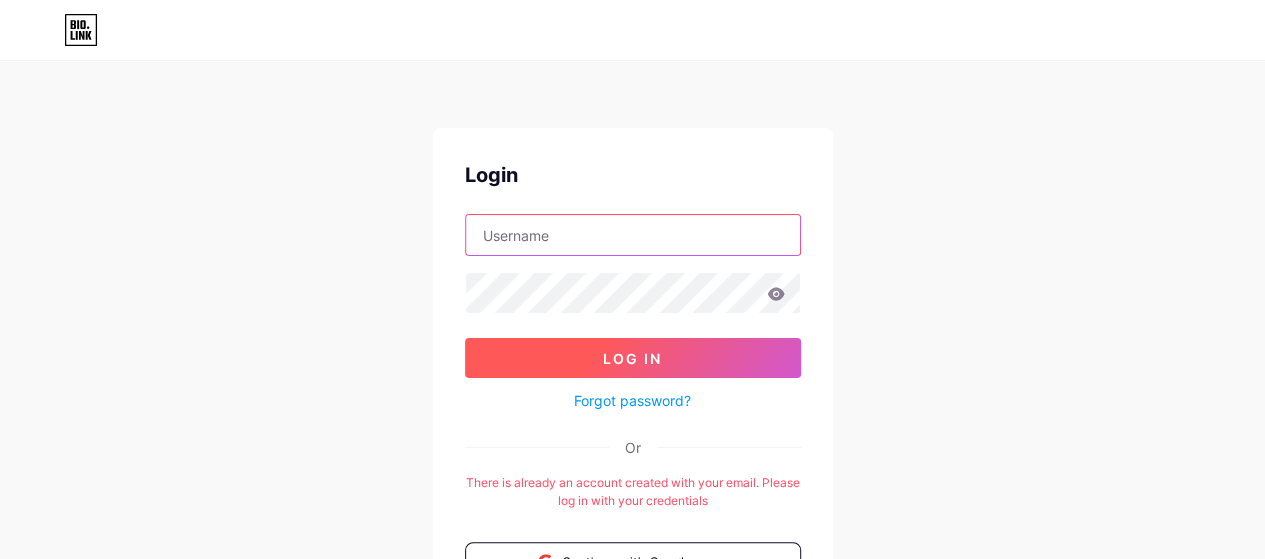 type on "[USERNAME]@[example.com]" 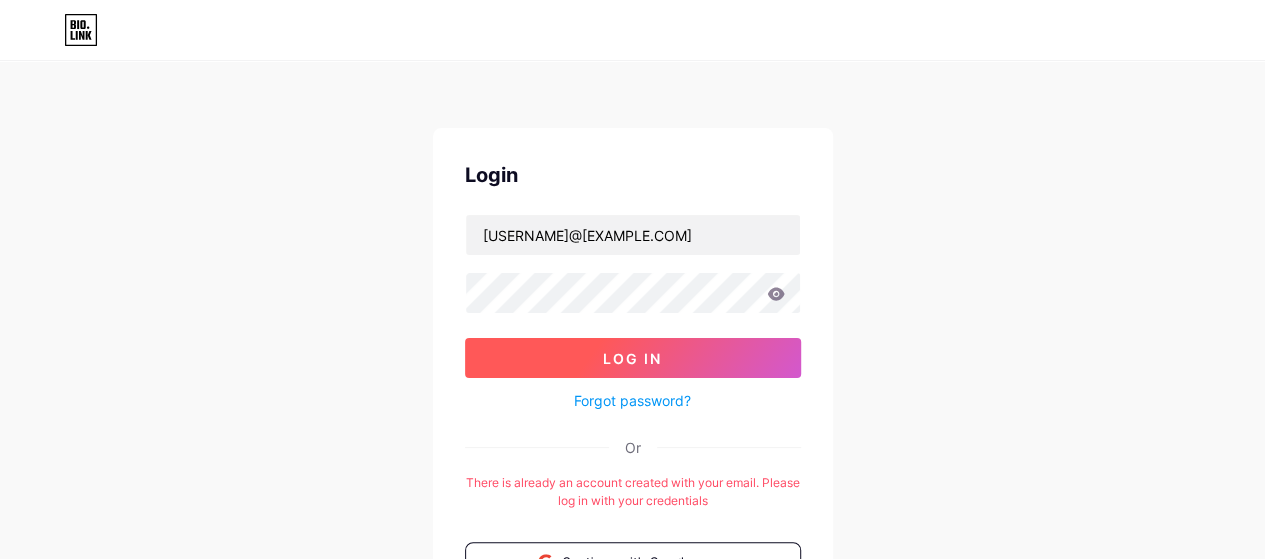 click on "Log In" at bounding box center [632, 358] 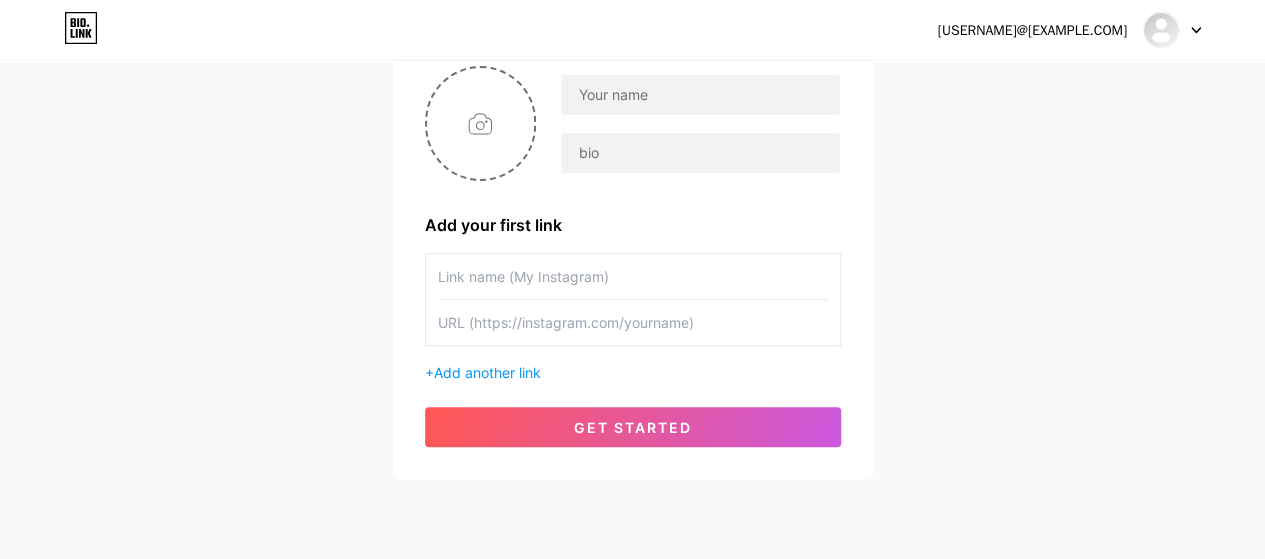 scroll, scrollTop: 232, scrollLeft: 0, axis: vertical 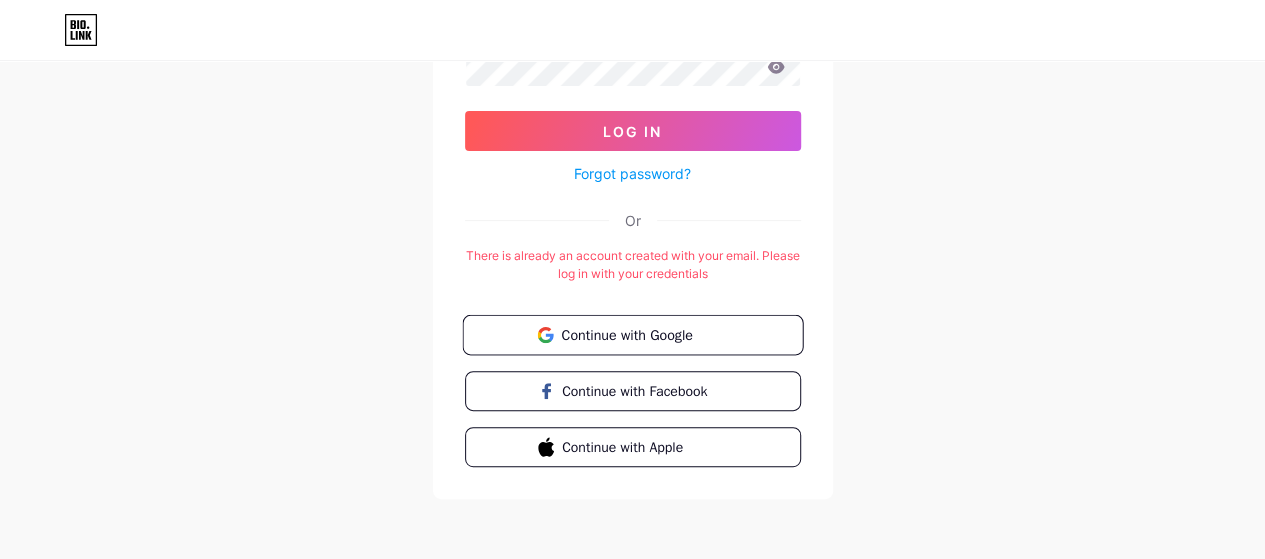 type on "[USERNAME]@[example.com]" 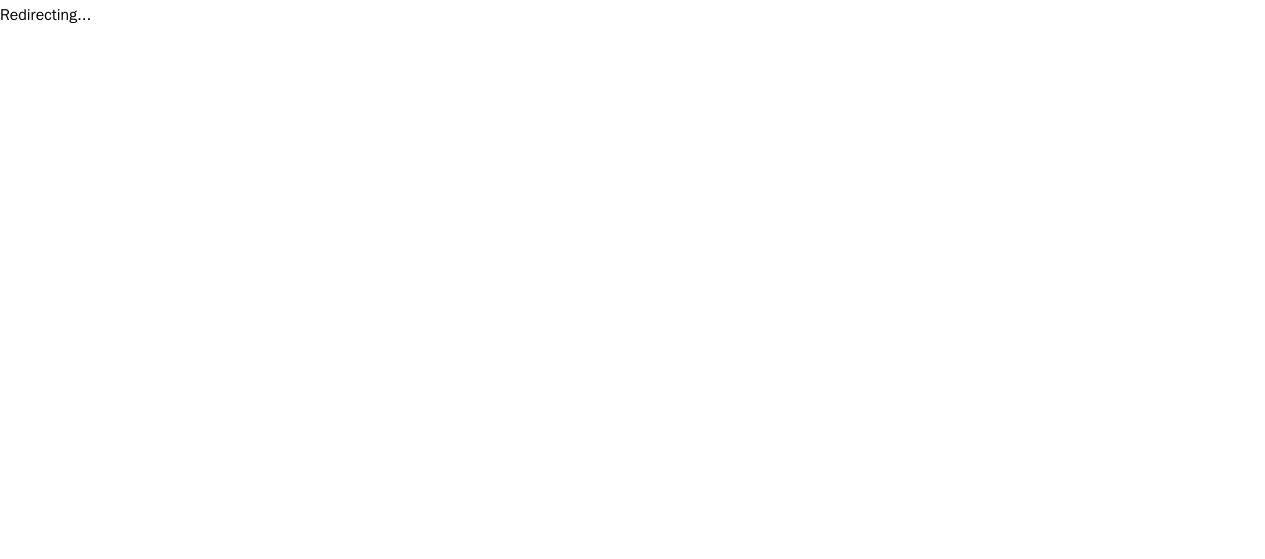scroll, scrollTop: 0, scrollLeft: 0, axis: both 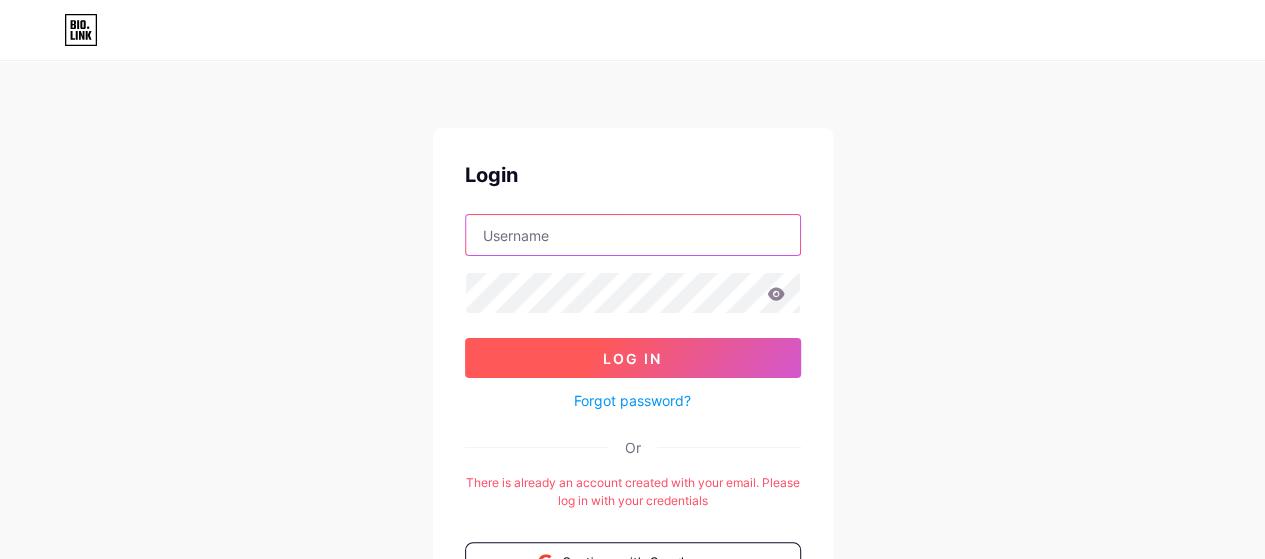 type on "[EMAIL]" 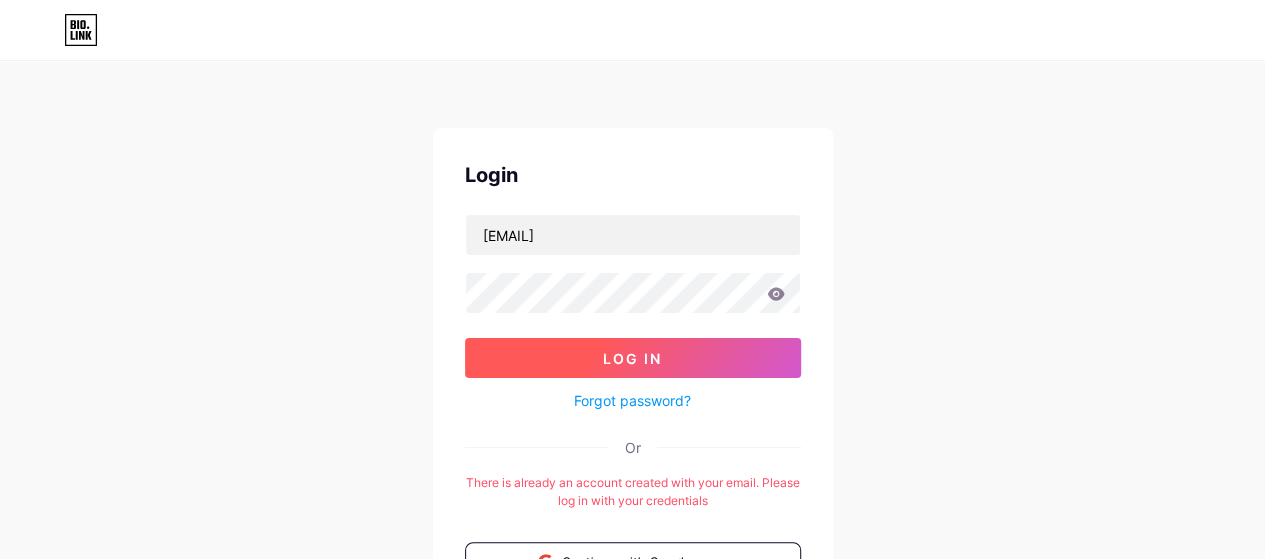 click on "Log In" at bounding box center [633, 358] 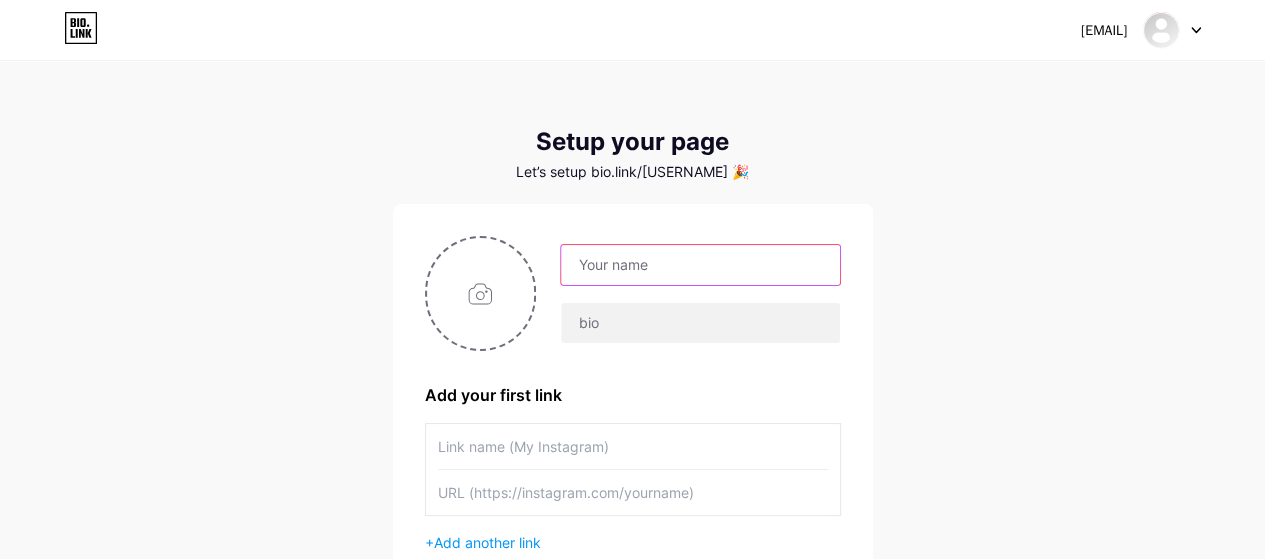 click at bounding box center [700, 265] 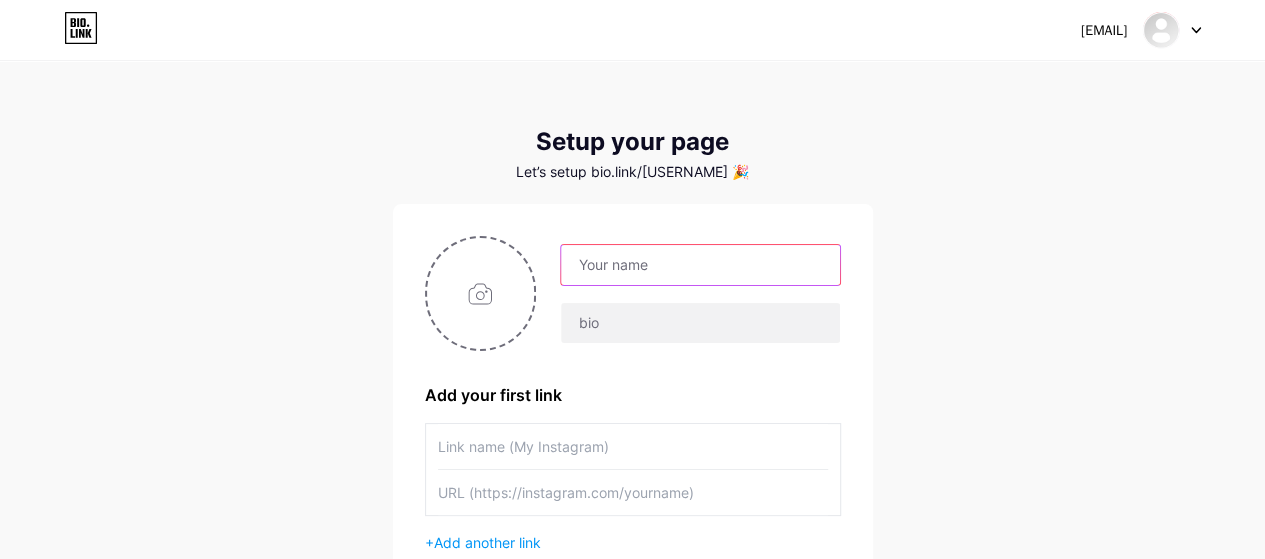 type on "[USERNAME]@[example.com]" 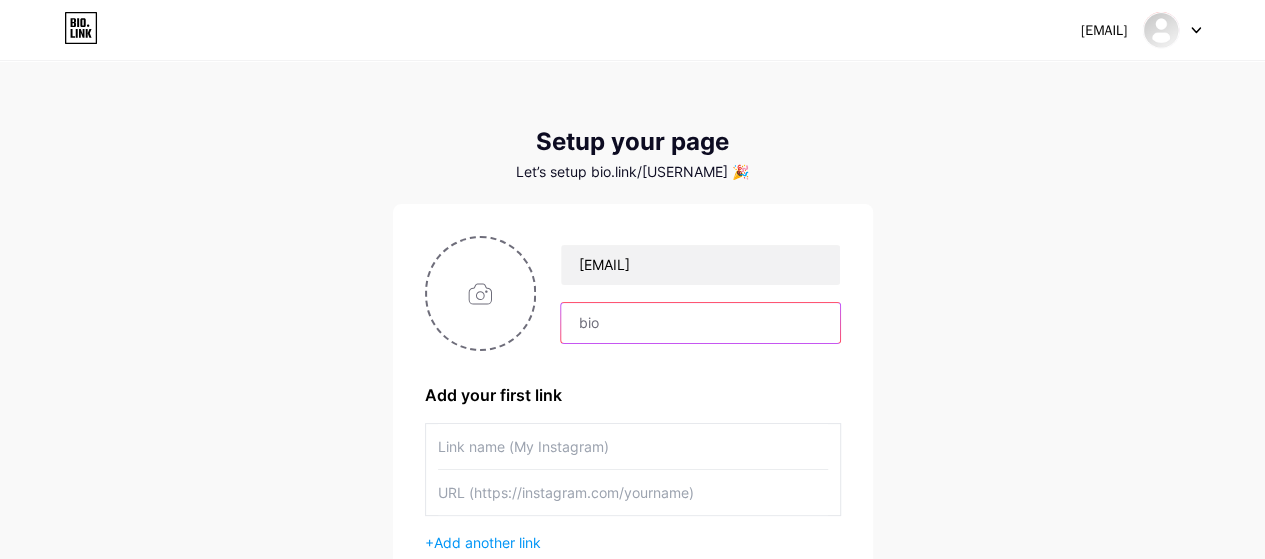click at bounding box center (700, 323) 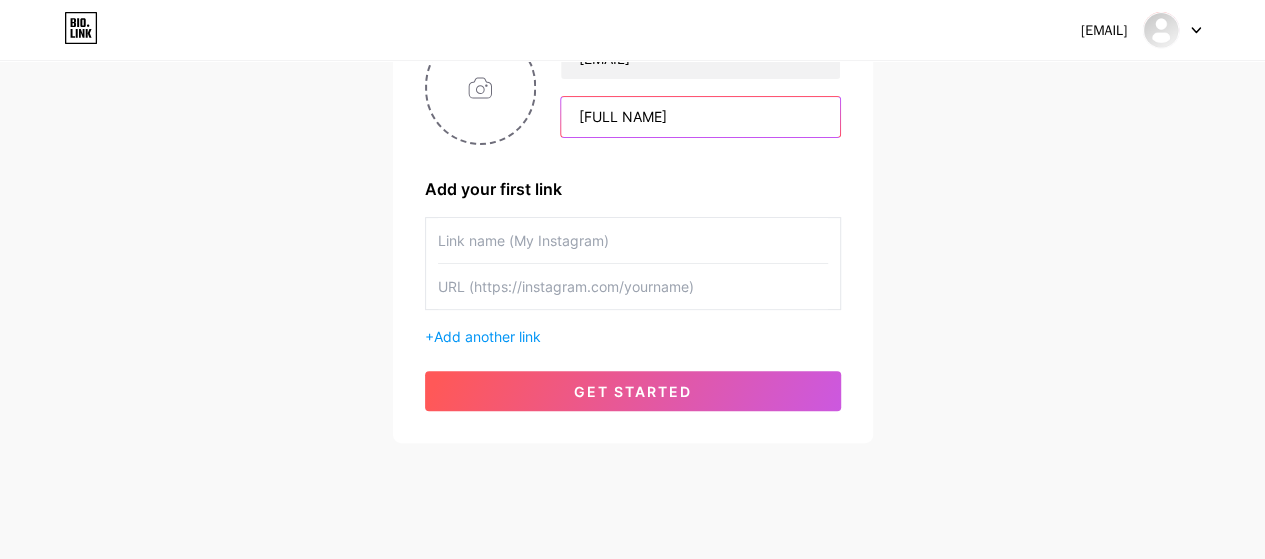 scroll, scrollTop: 232, scrollLeft: 0, axis: vertical 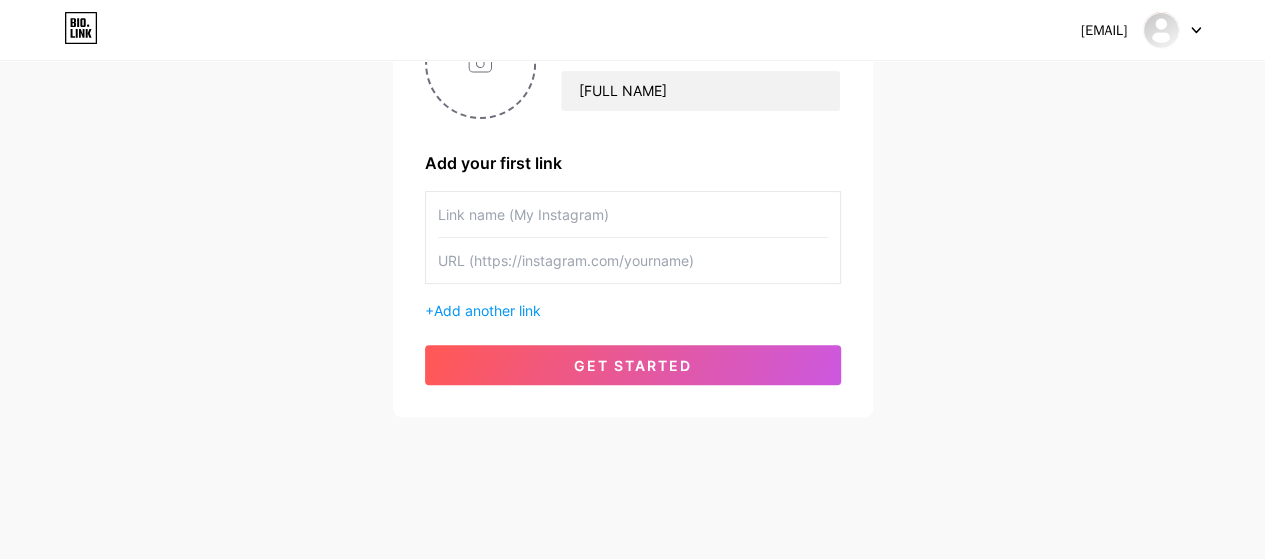 click at bounding box center [633, 214] 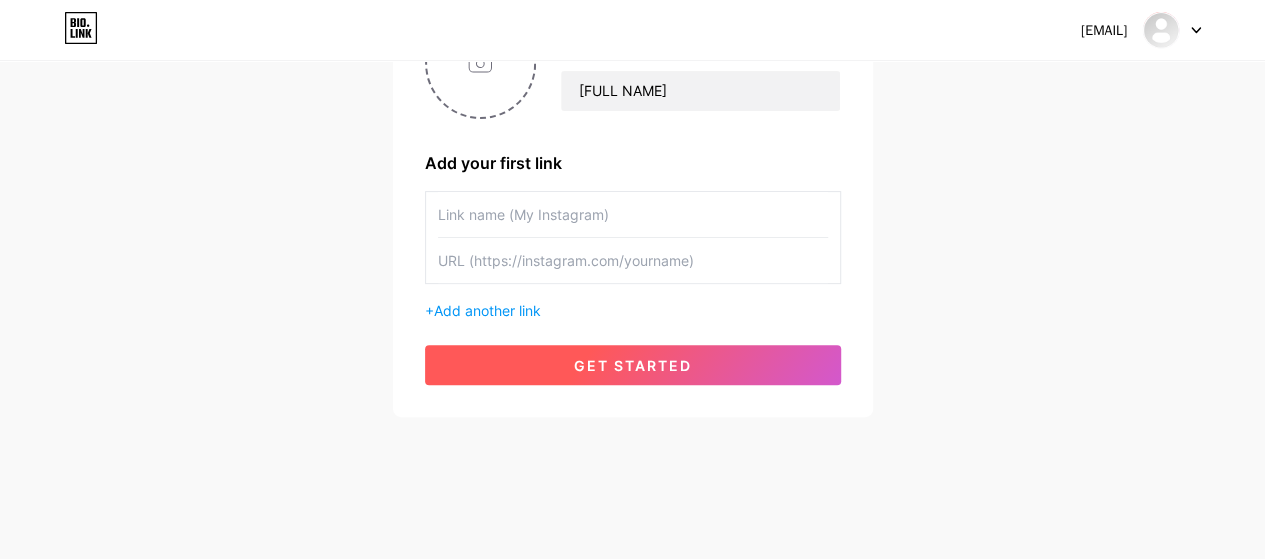 click on "get started" at bounding box center [633, 365] 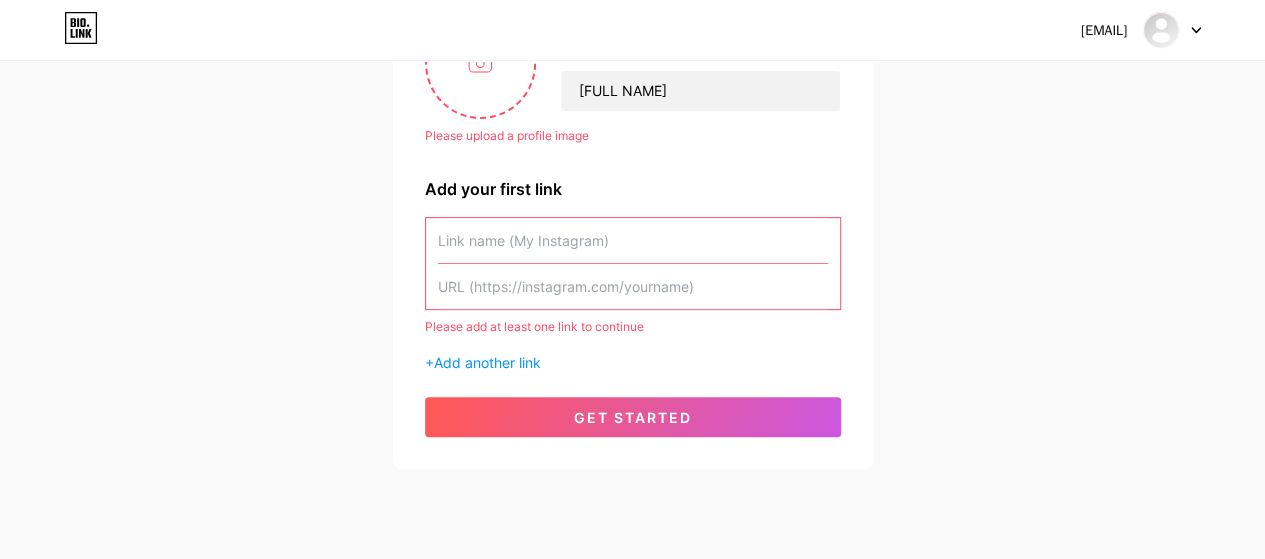 click 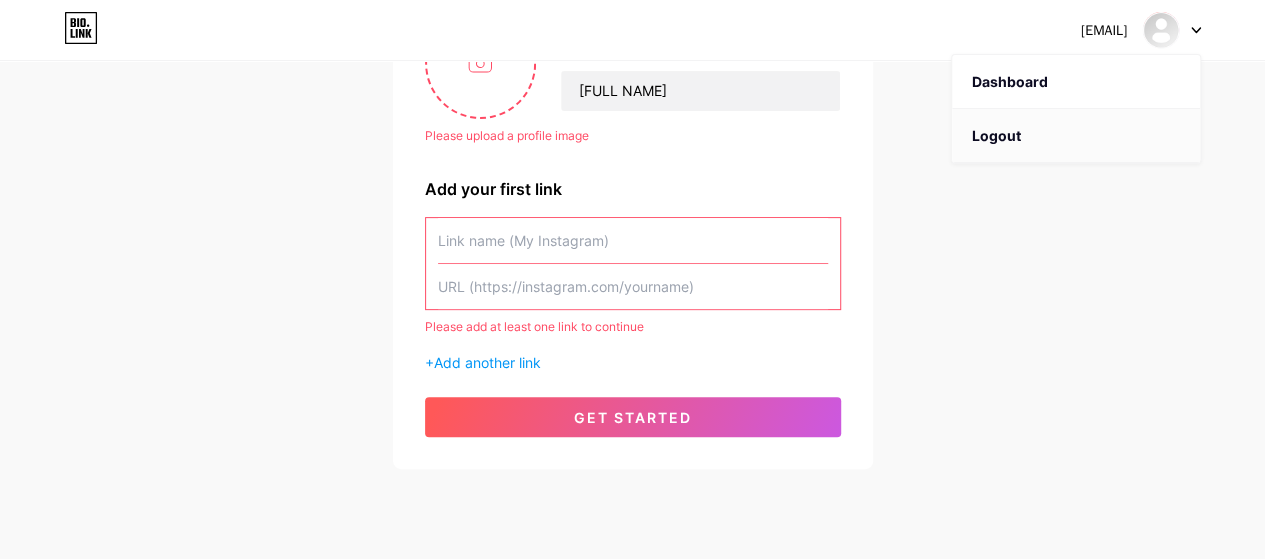 click on "Logout" at bounding box center [1076, 136] 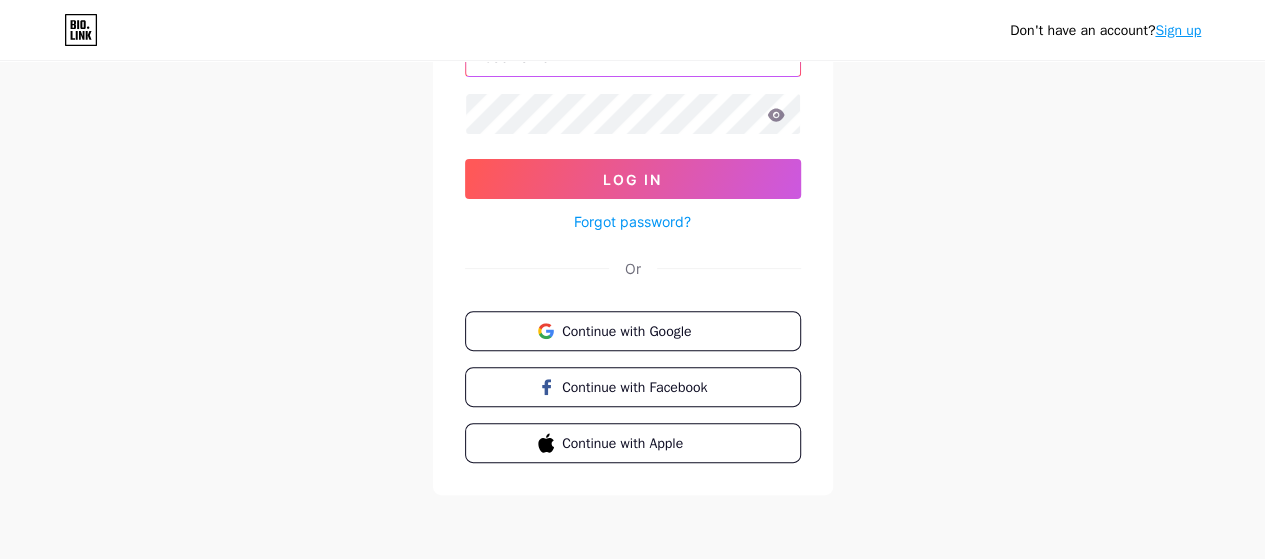 type on "[USERNAME]@[example.com]" 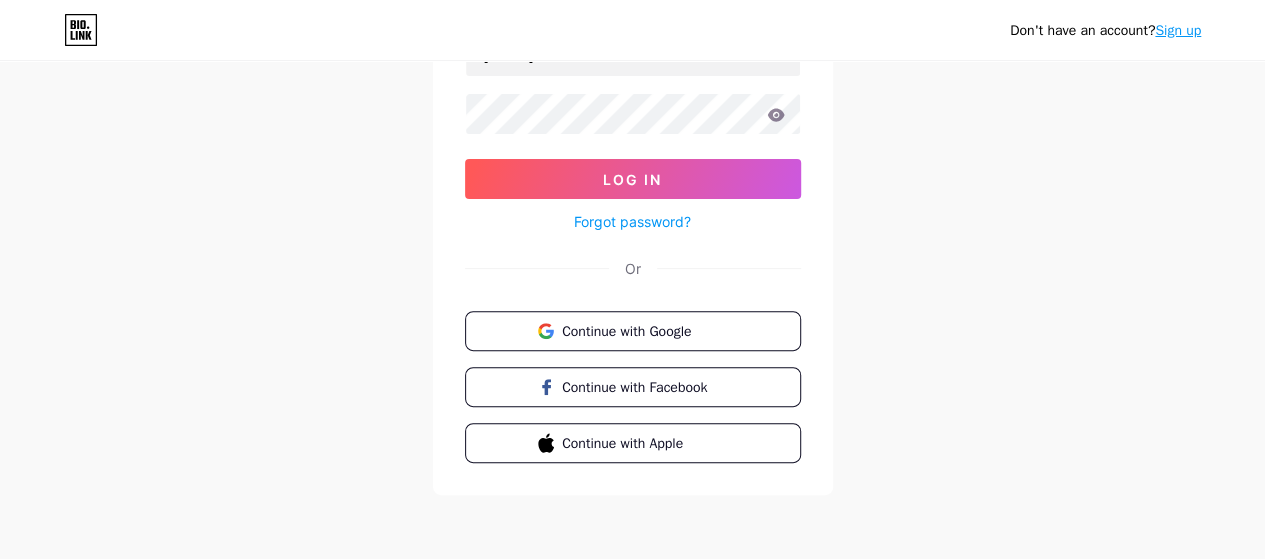 scroll, scrollTop: 0, scrollLeft: 0, axis: both 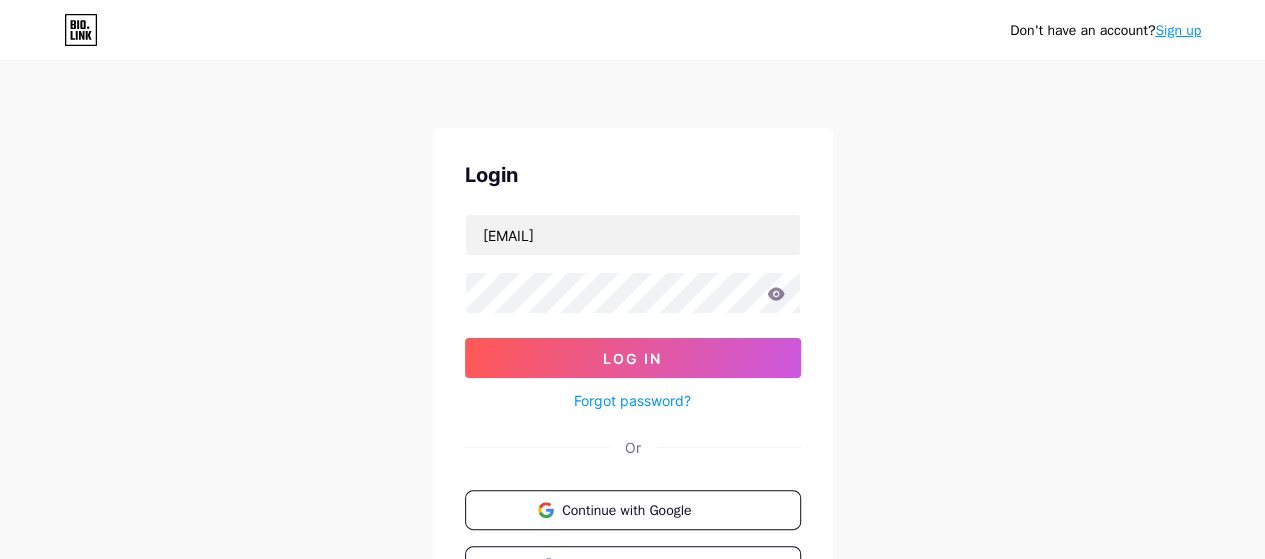 click on "Don't have an account?  Sign up" at bounding box center [1105, 30] 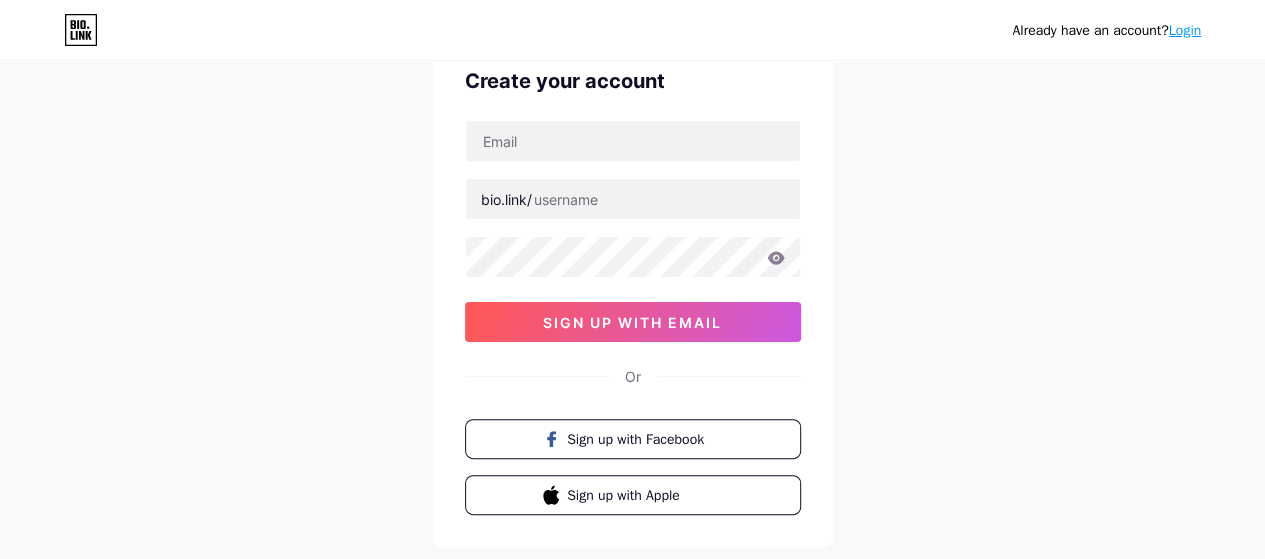scroll, scrollTop: 204, scrollLeft: 0, axis: vertical 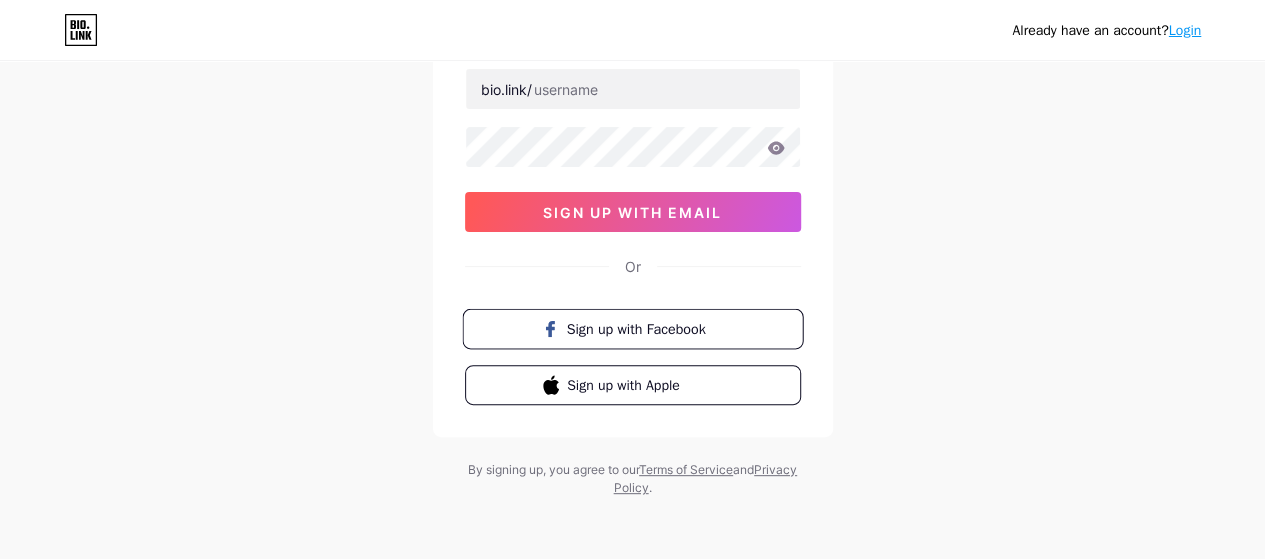 click on "Sign up with Facebook" at bounding box center (644, 328) 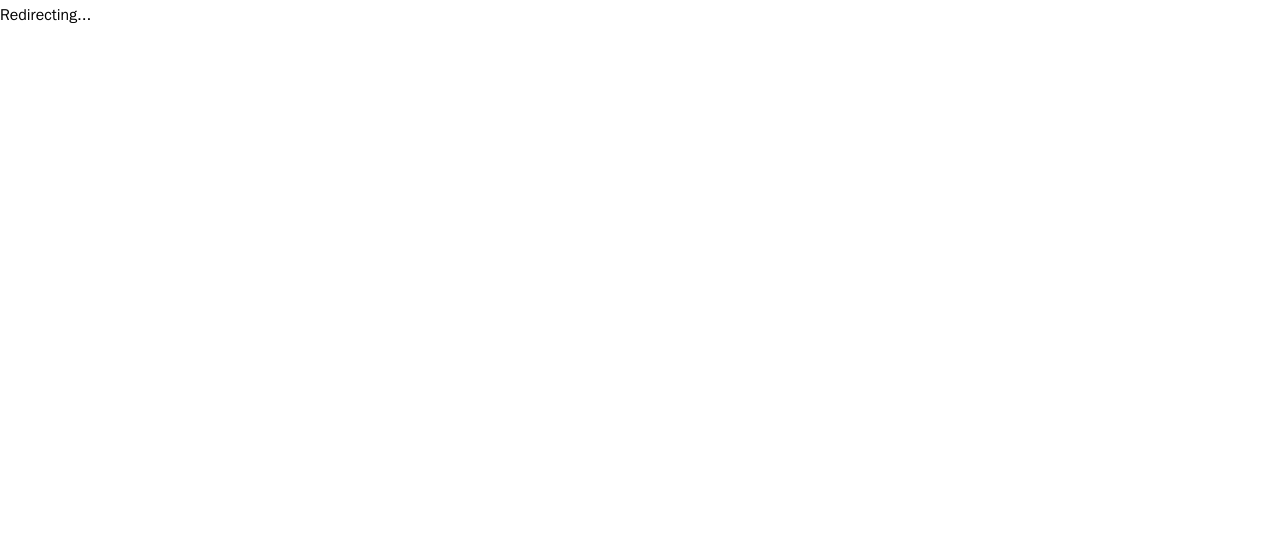 scroll, scrollTop: 0, scrollLeft: 0, axis: both 